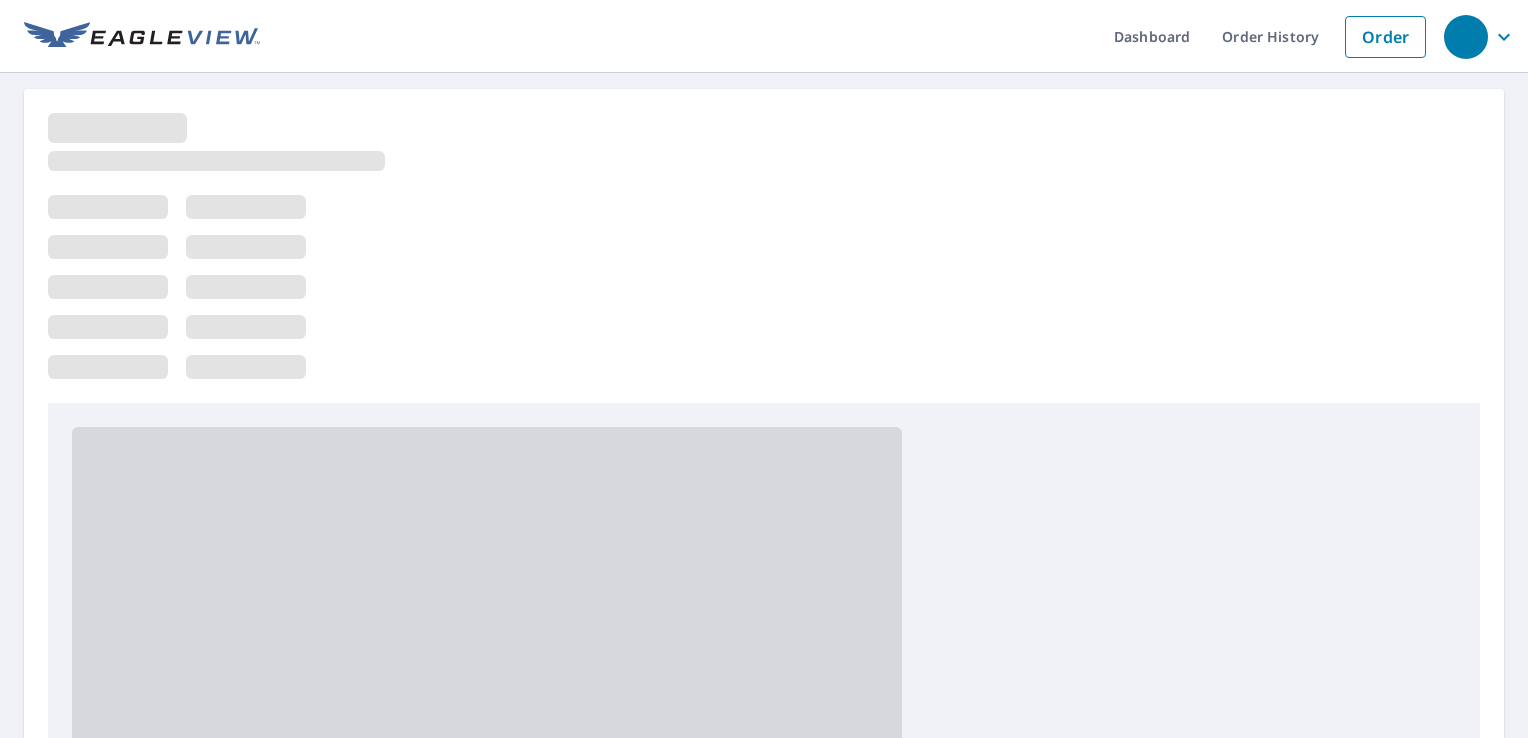 scroll, scrollTop: 0, scrollLeft: 0, axis: both 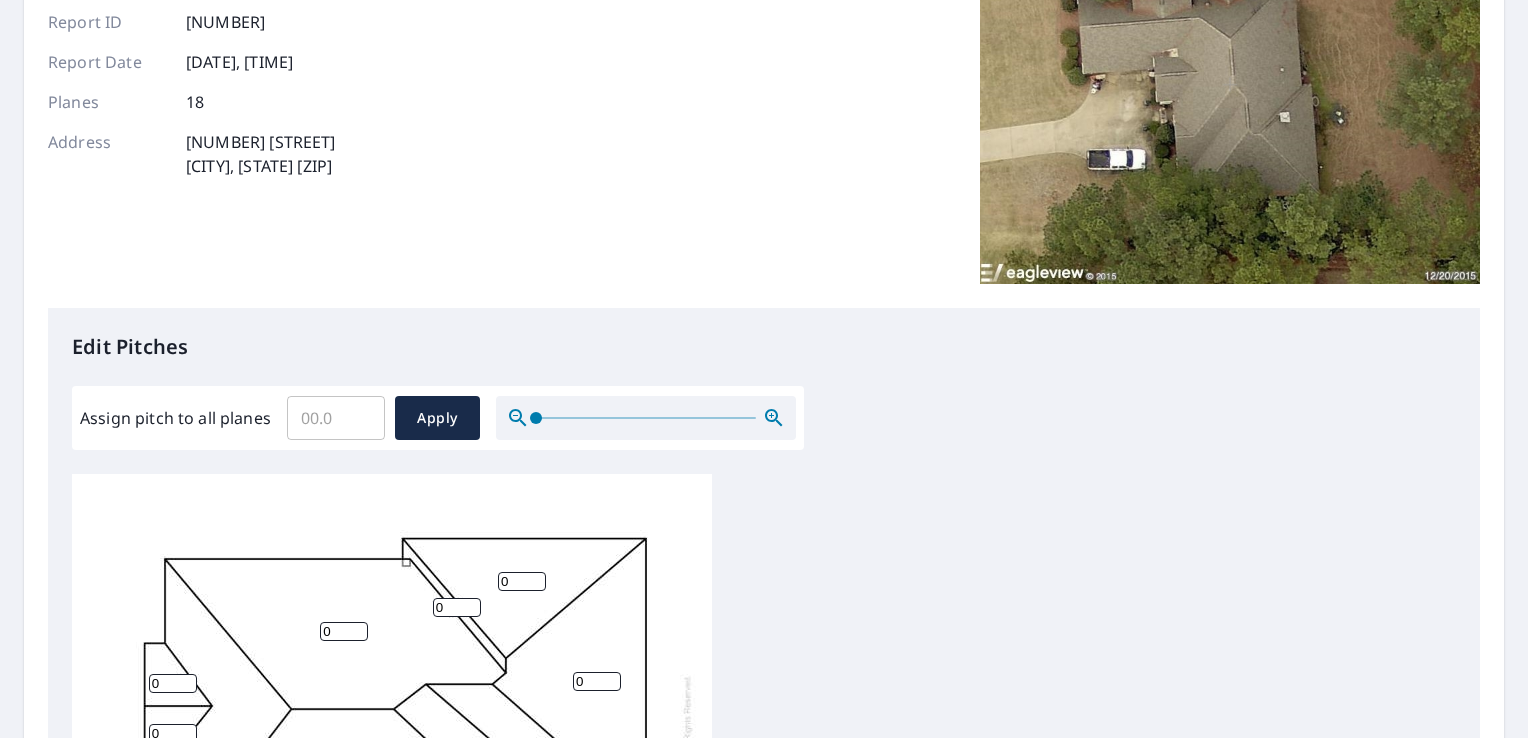 click on "Assign pitch to all planes" at bounding box center [336, 418] 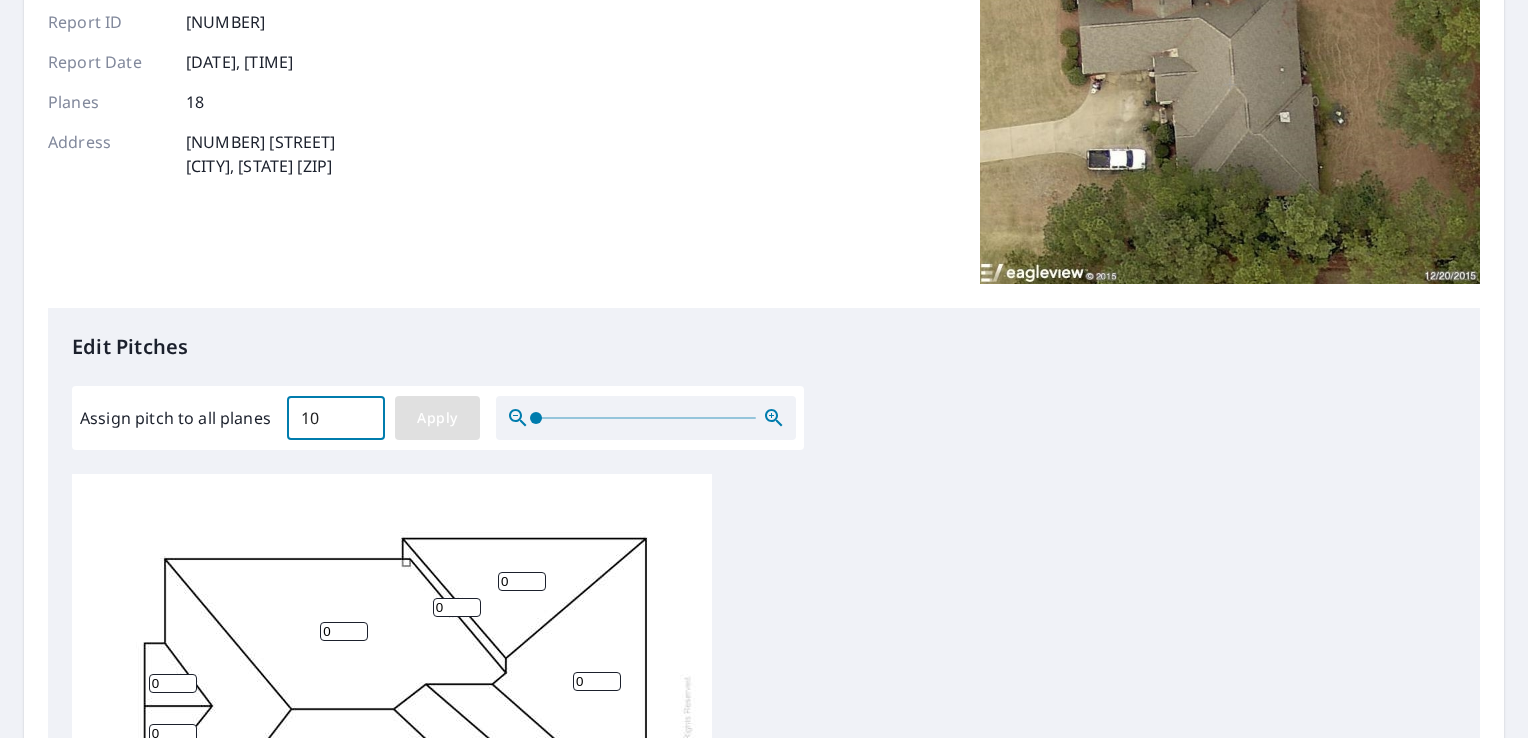 type on "10" 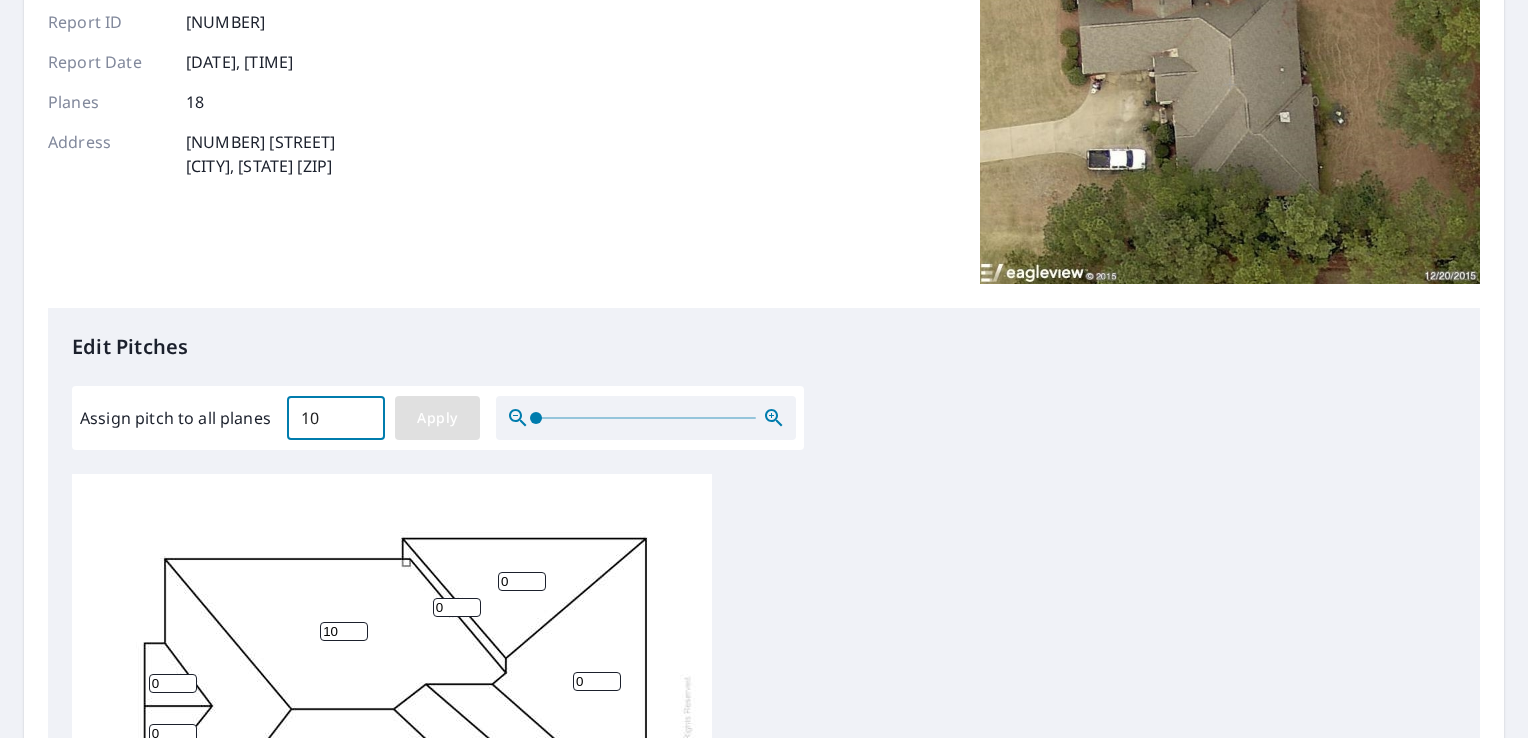 type on "10" 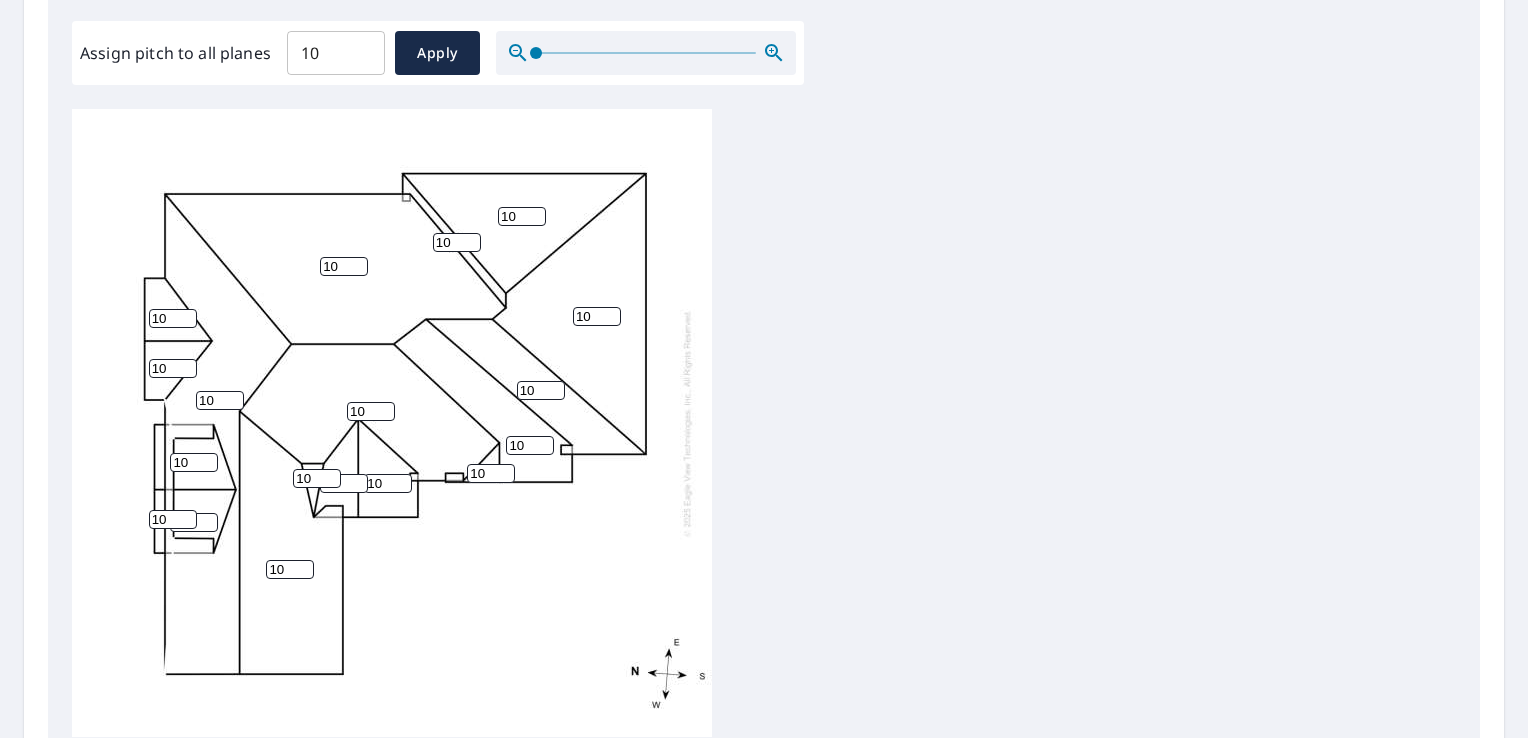 scroll, scrollTop: 602, scrollLeft: 0, axis: vertical 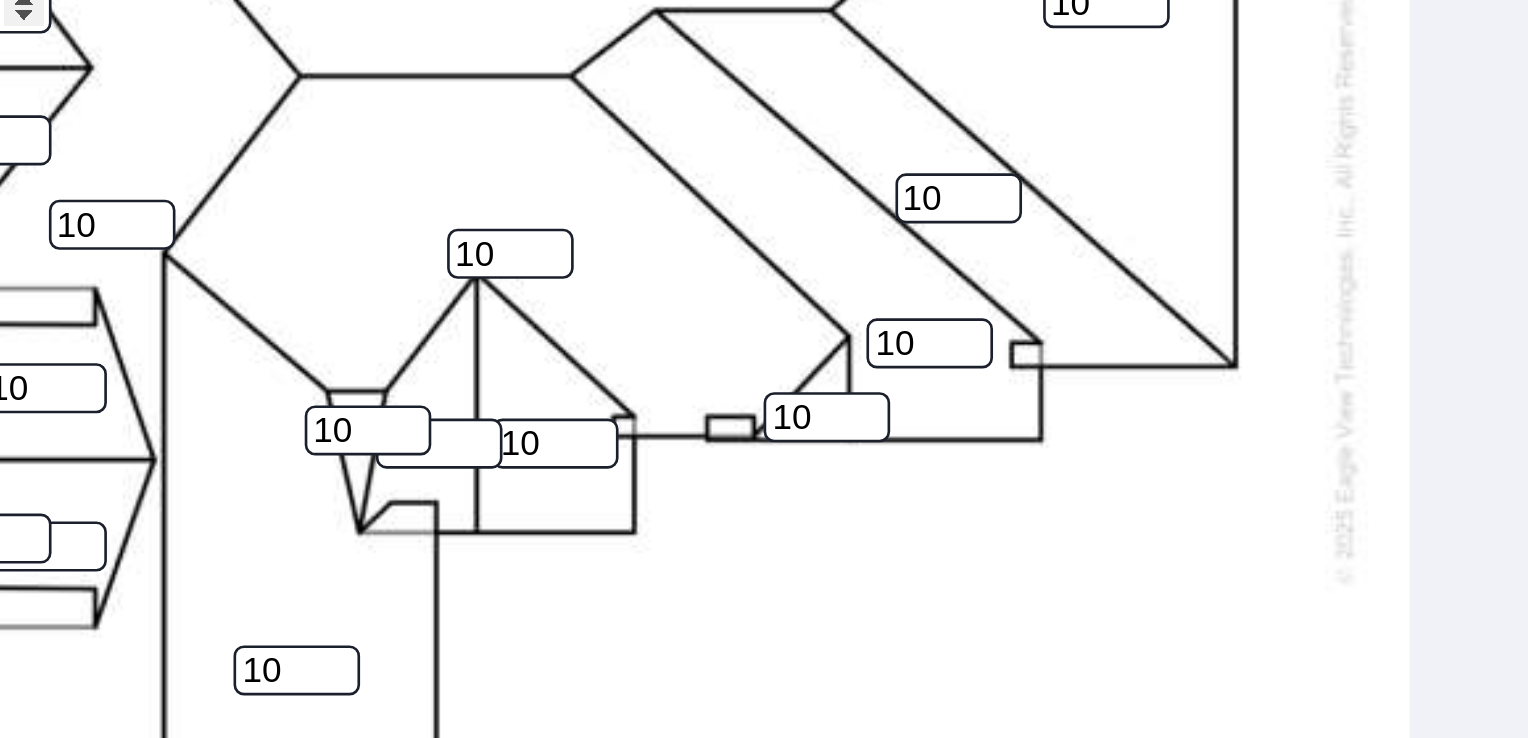 click on "[NUMBER]" at bounding box center (392, 415) 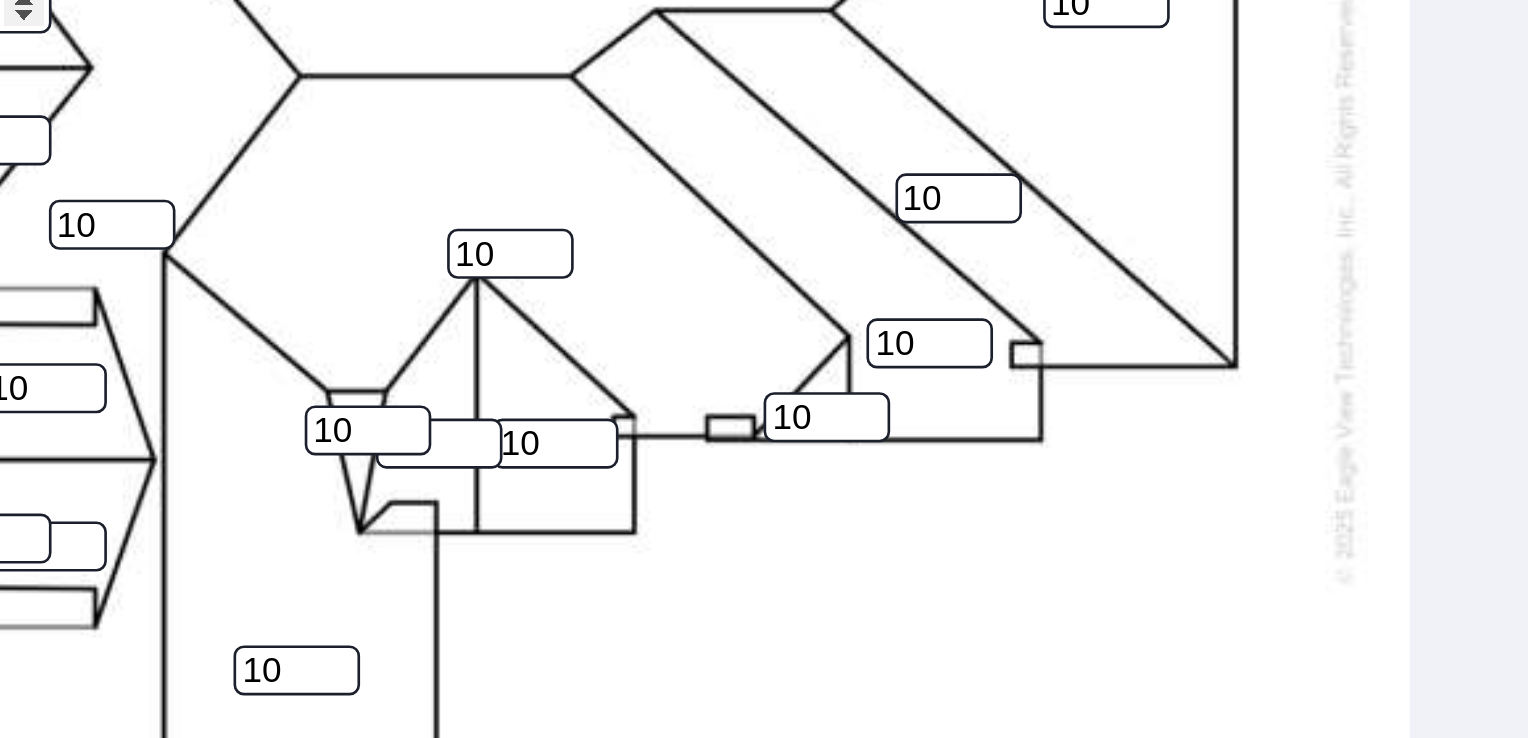 type on "1" 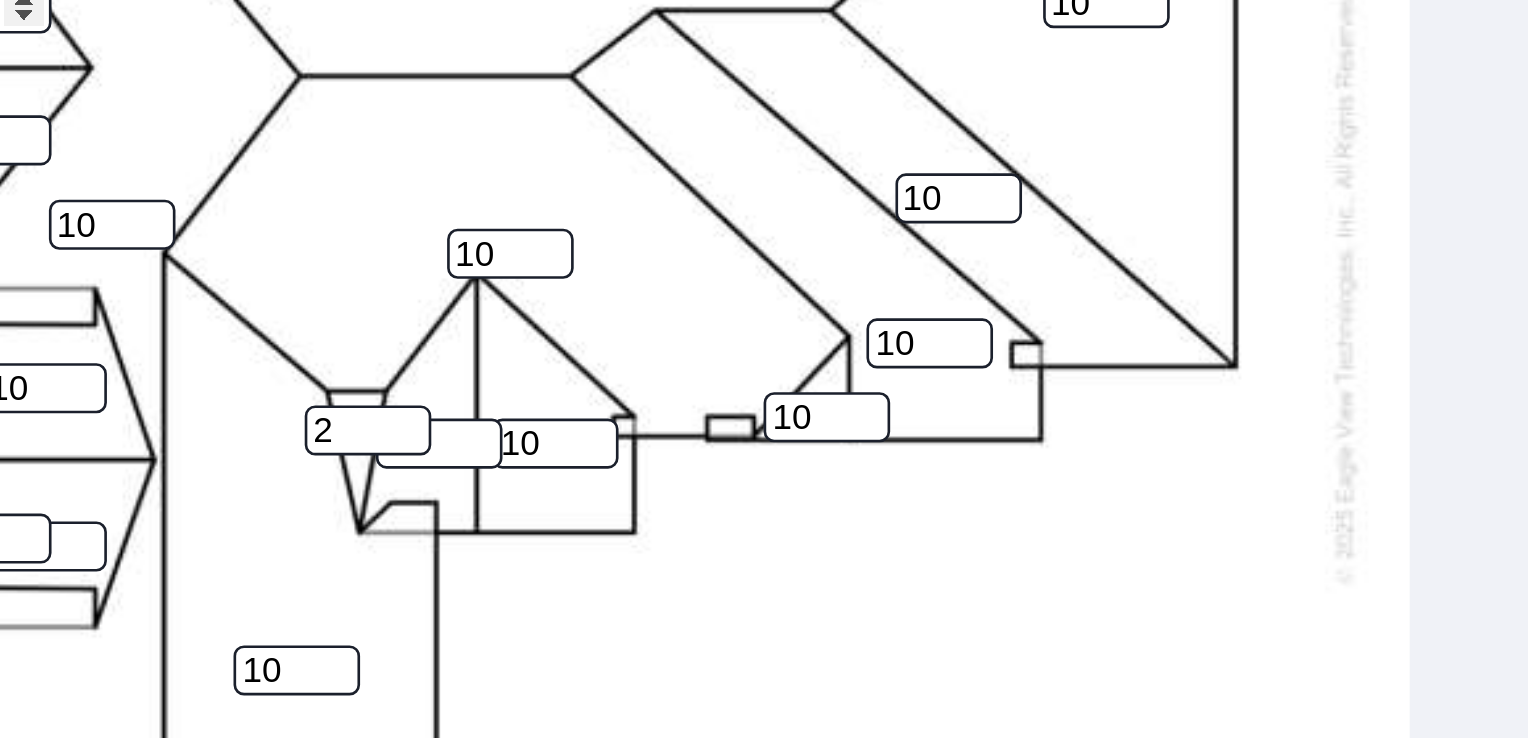 type on "2" 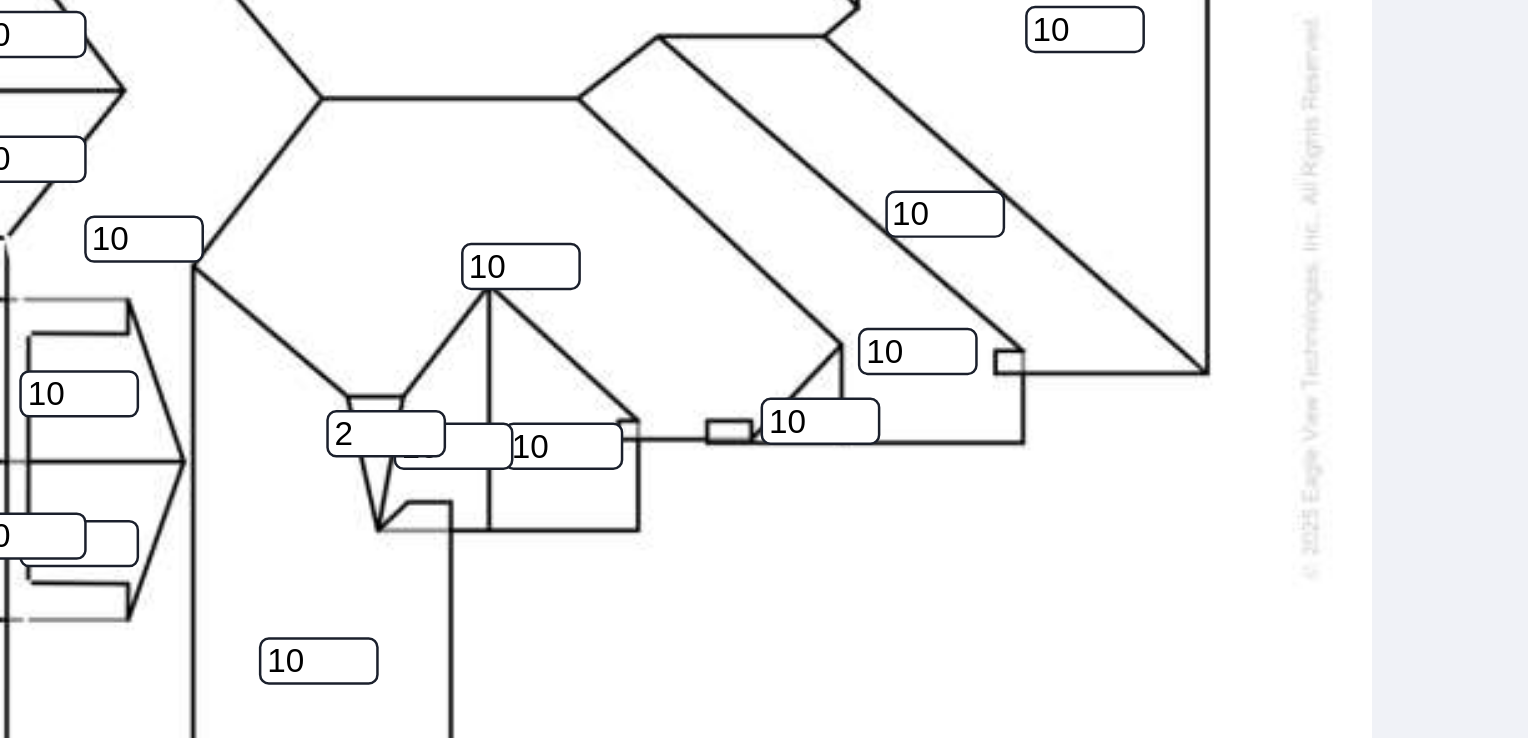 scroll, scrollTop: 1, scrollLeft: 0, axis: vertical 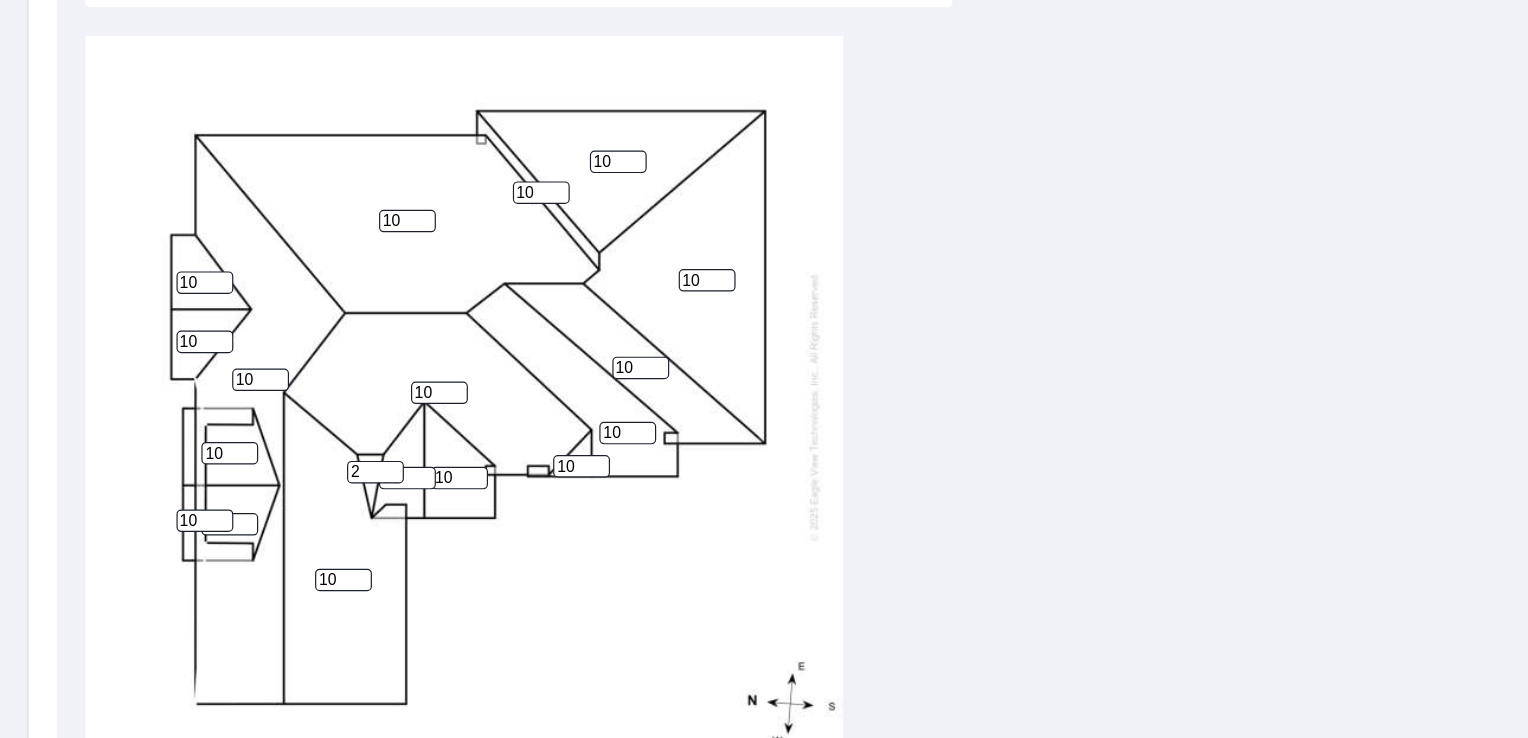 click on "10" at bounding box center [194, 453] 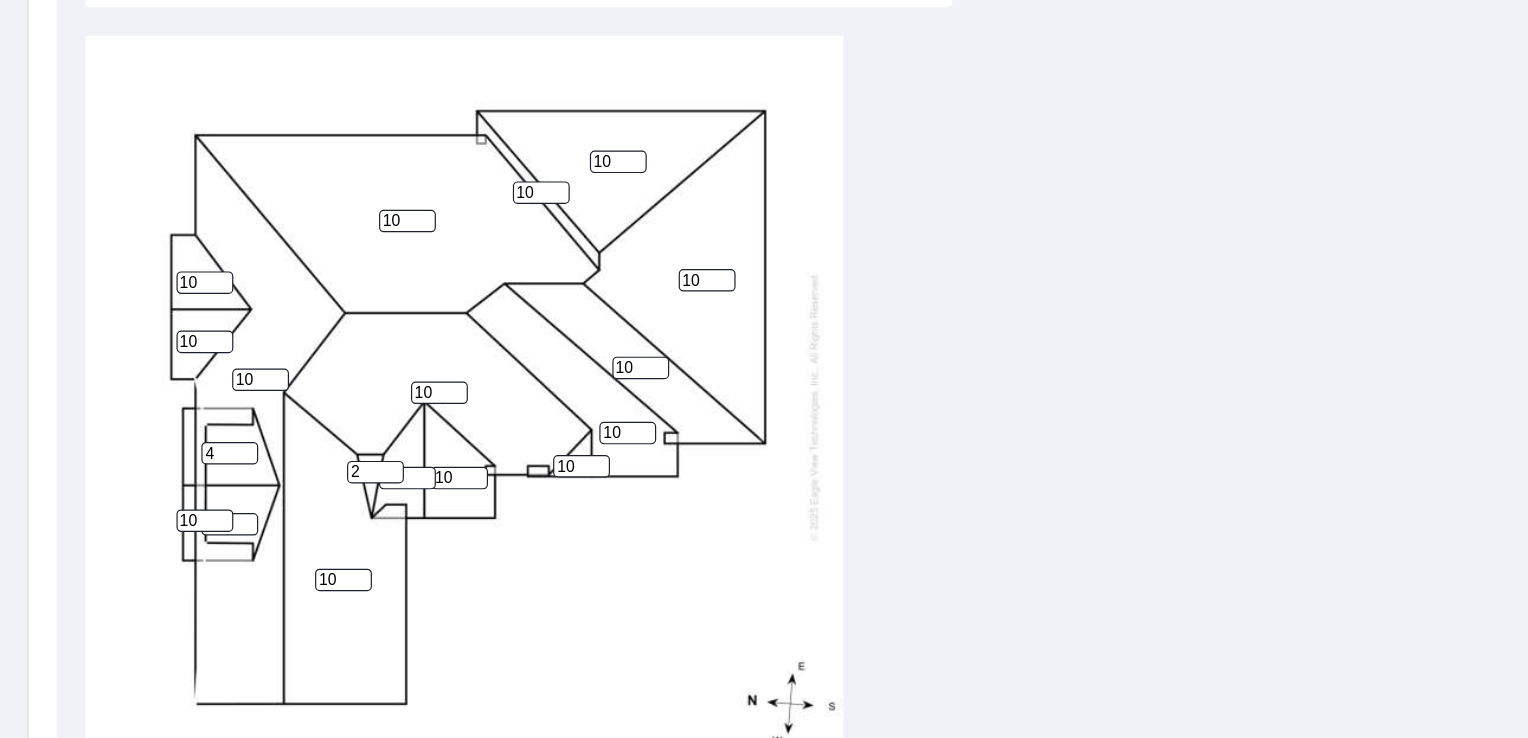 type on "4" 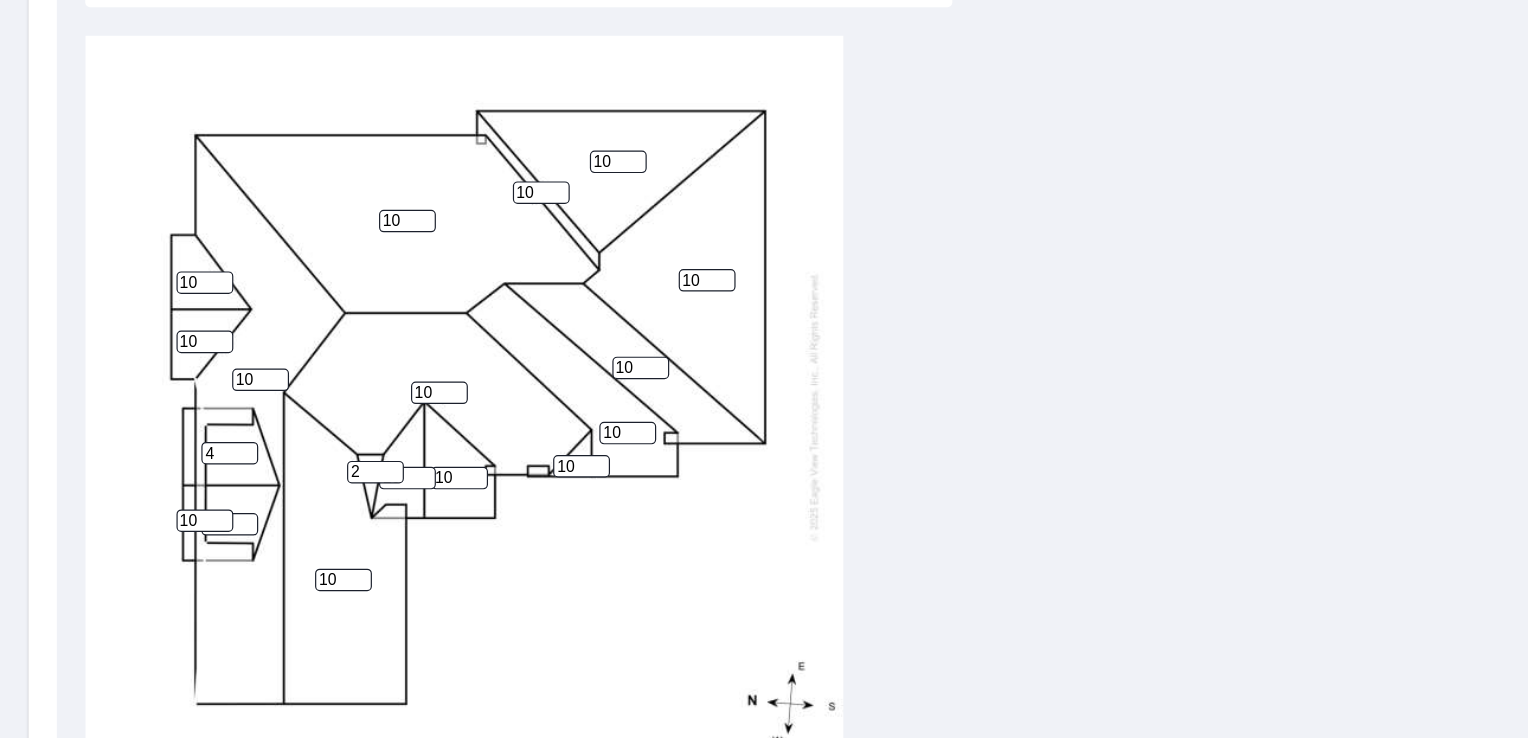 type on "1" 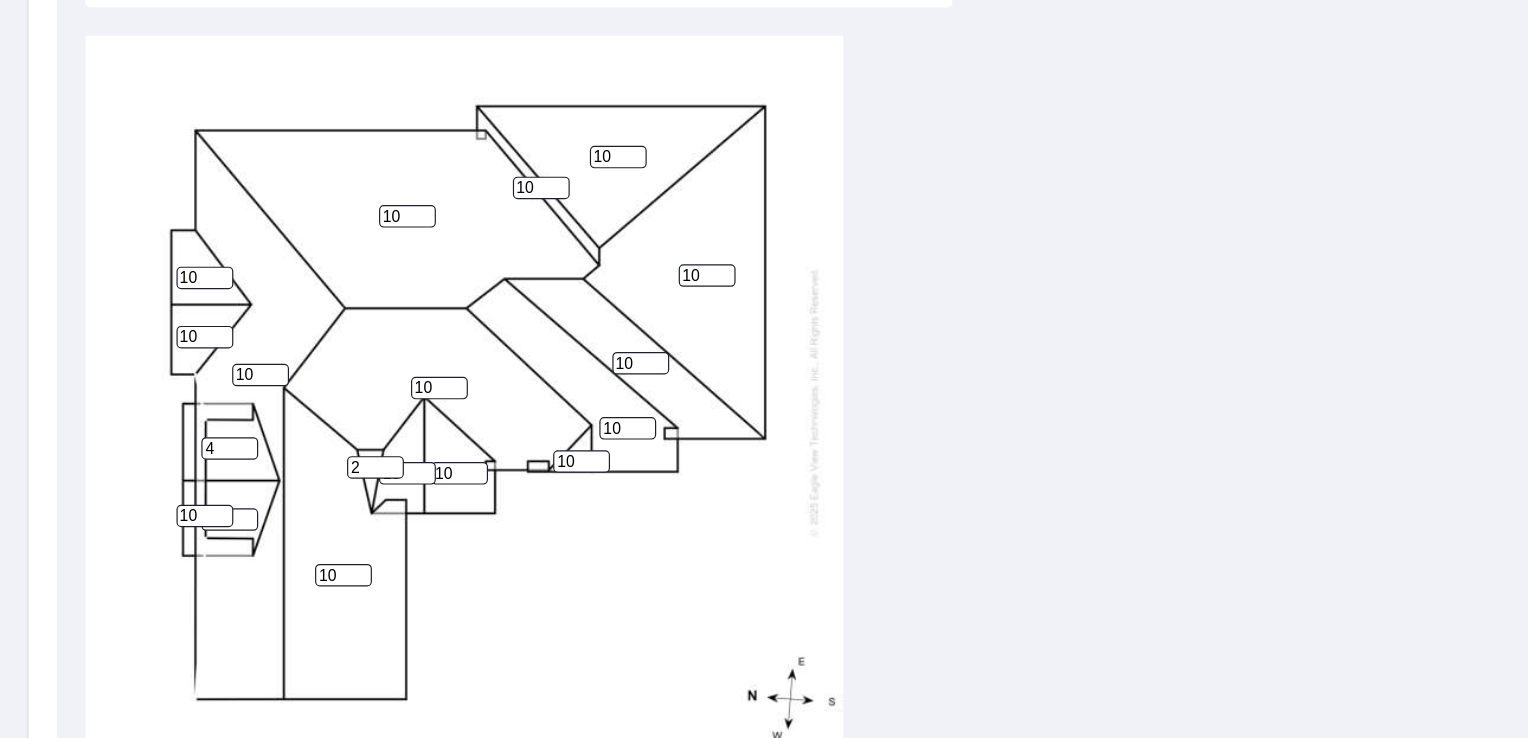 scroll, scrollTop: 13, scrollLeft: 0, axis: vertical 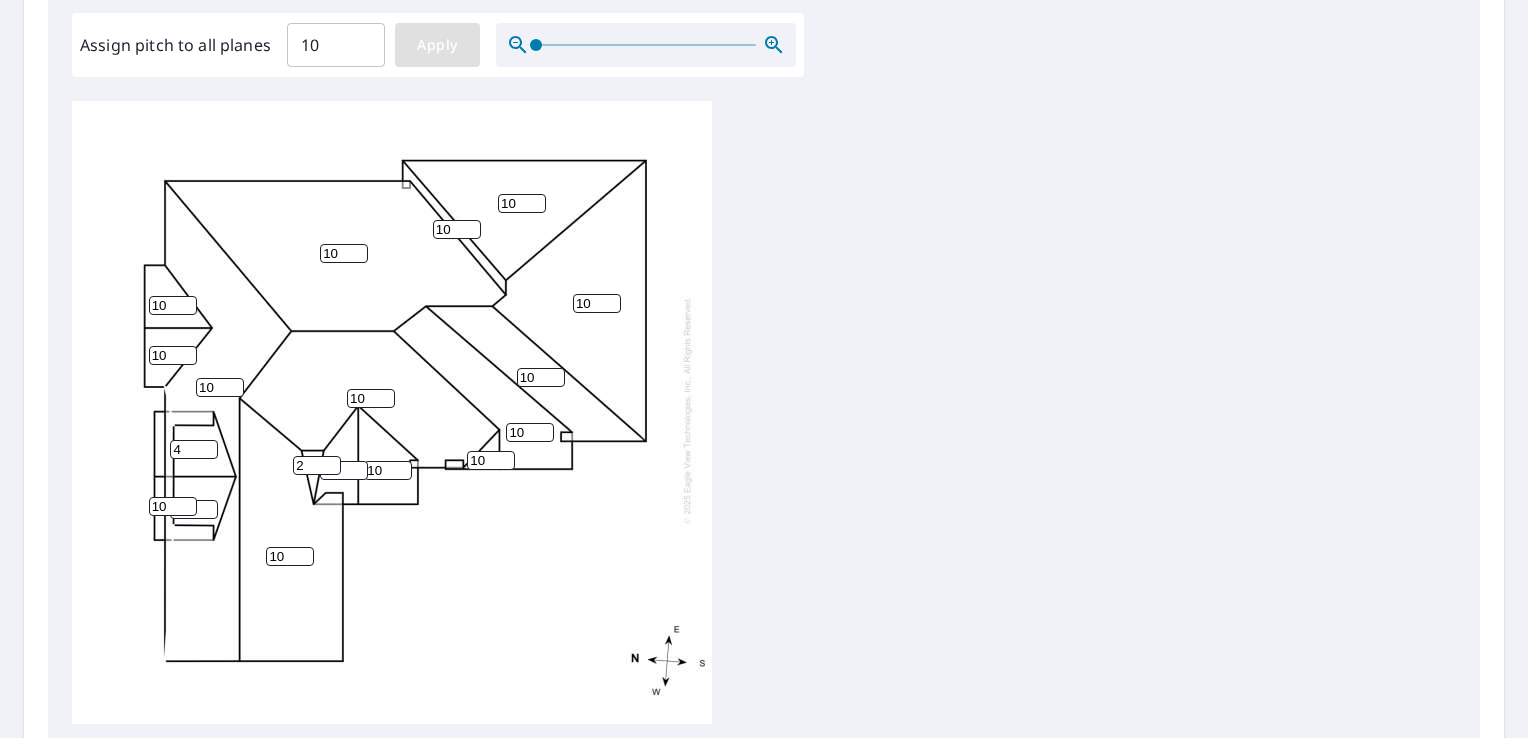 type on "4" 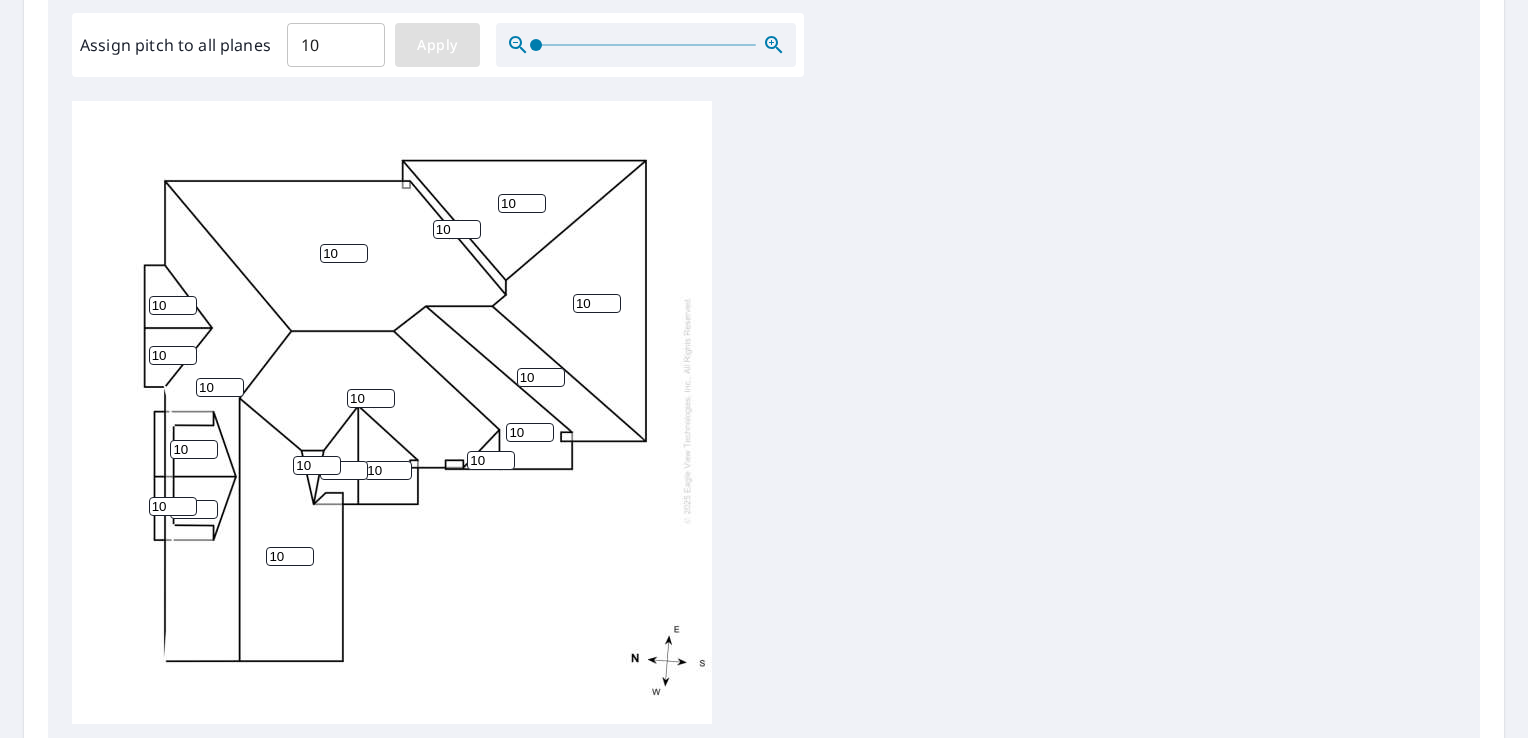 scroll, scrollTop: 6, scrollLeft: 0, axis: vertical 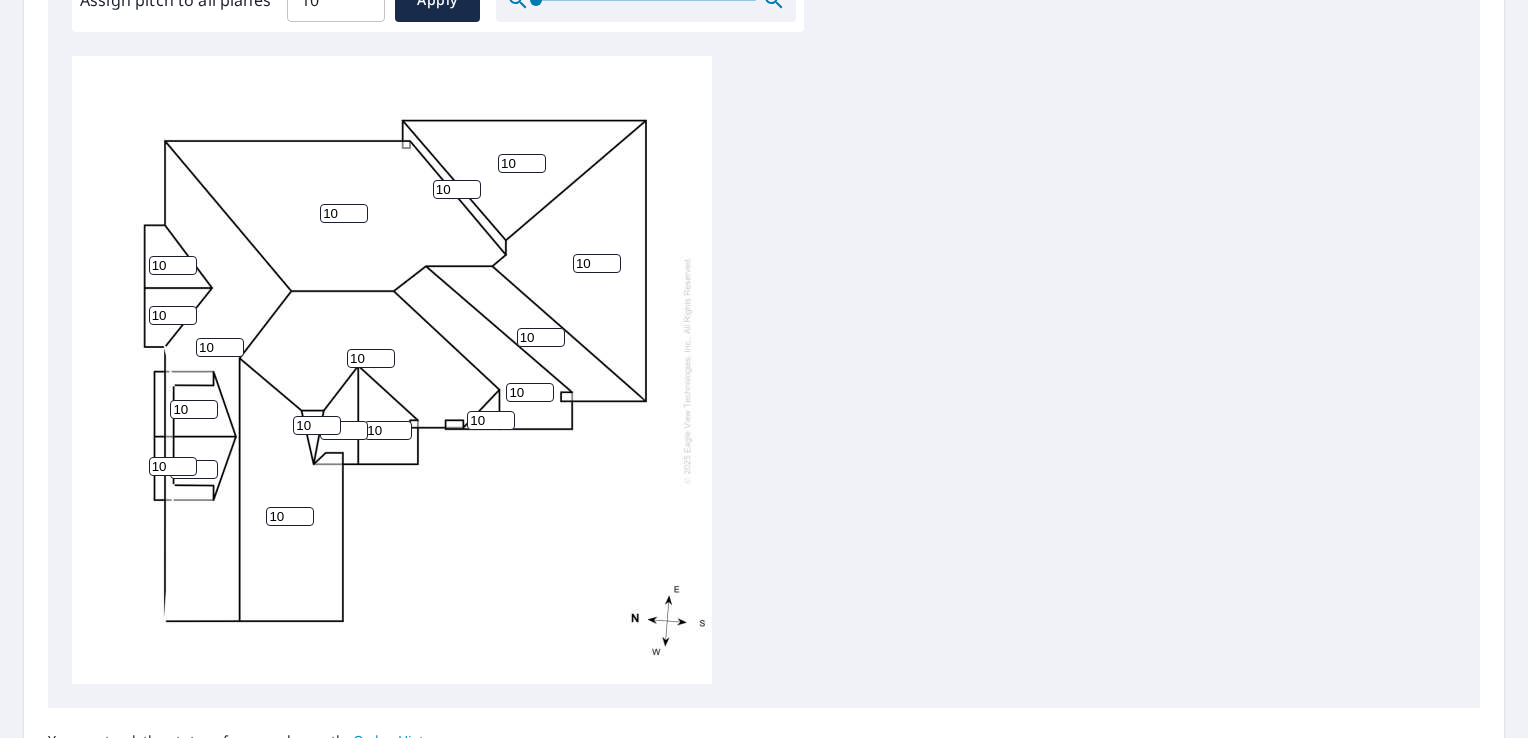 click on "10" at bounding box center [194, 469] 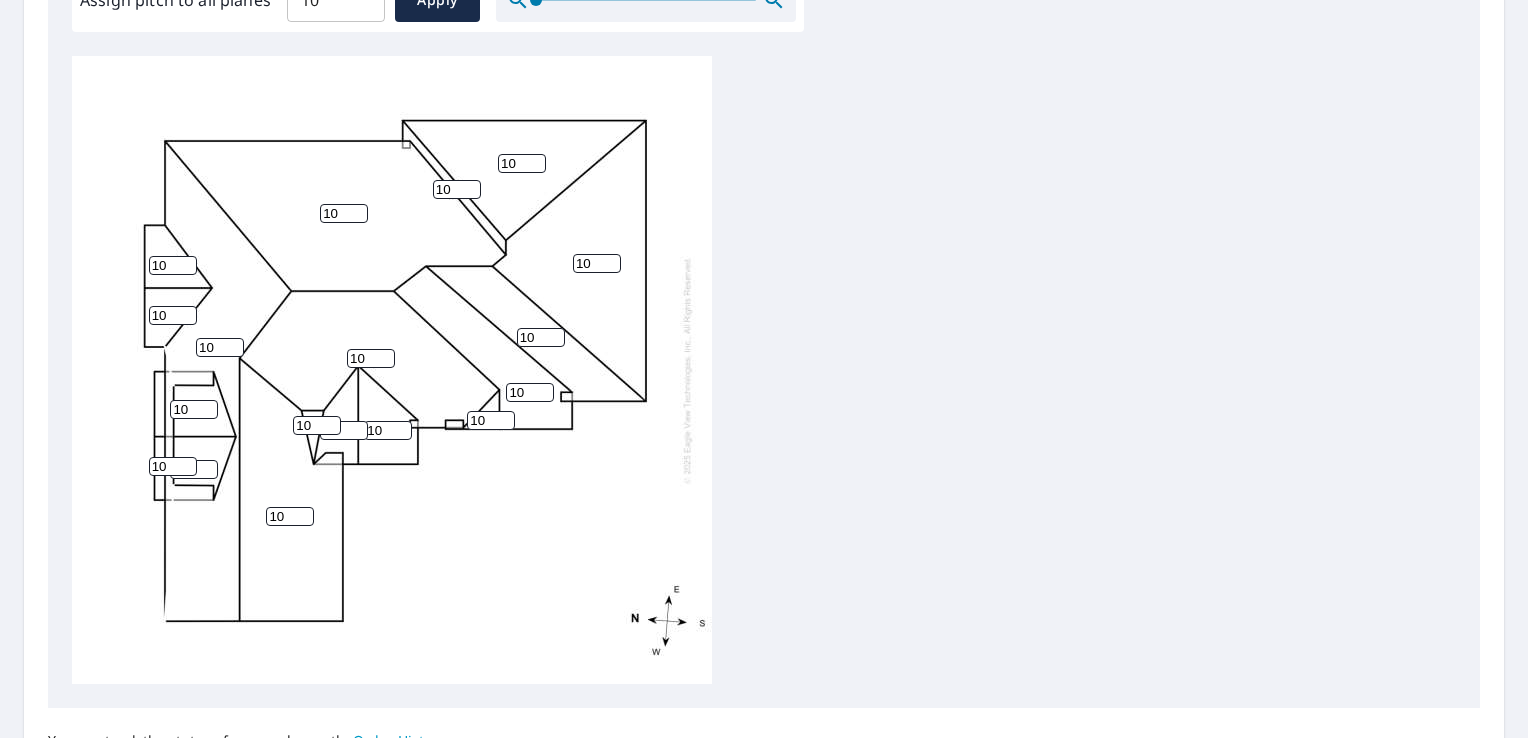 type on "1" 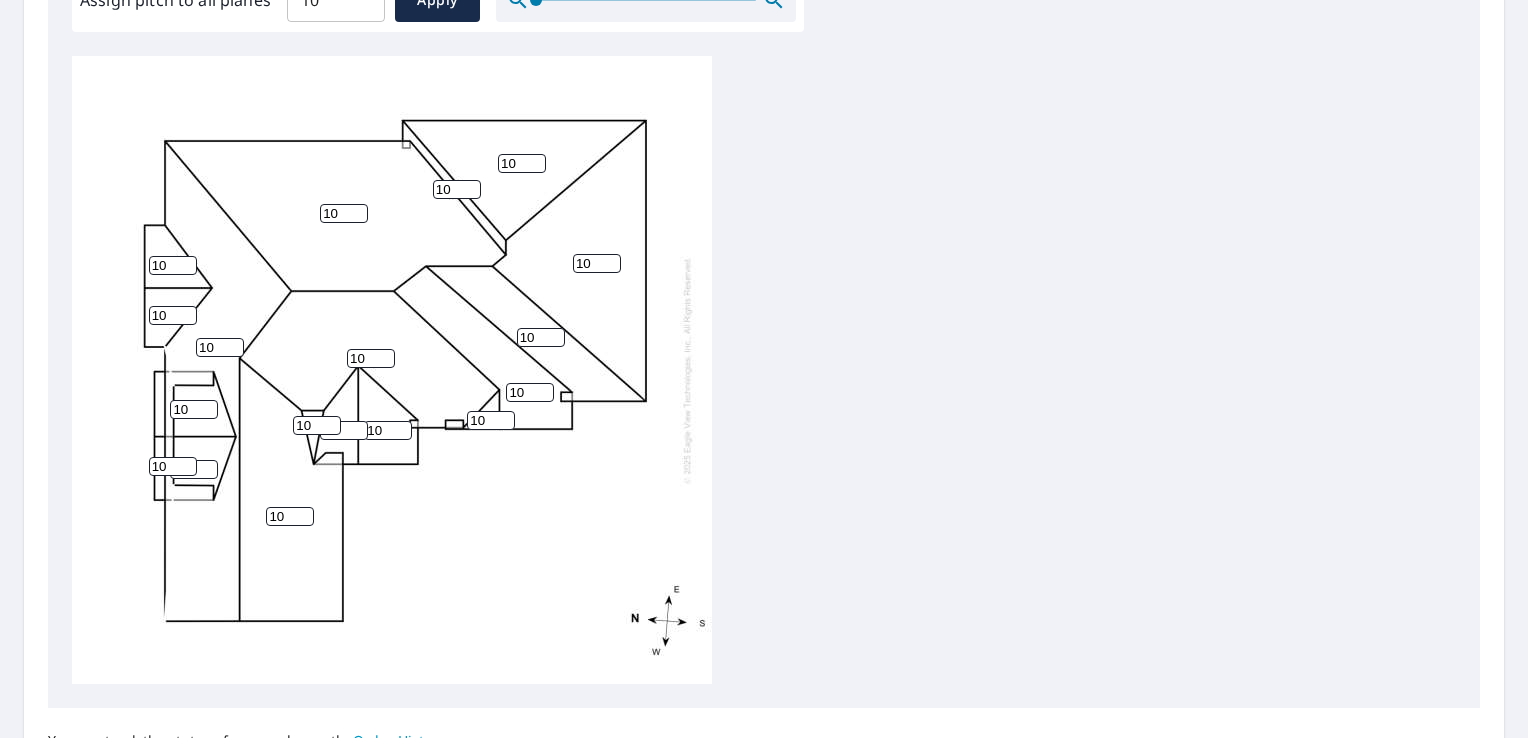 type on "4" 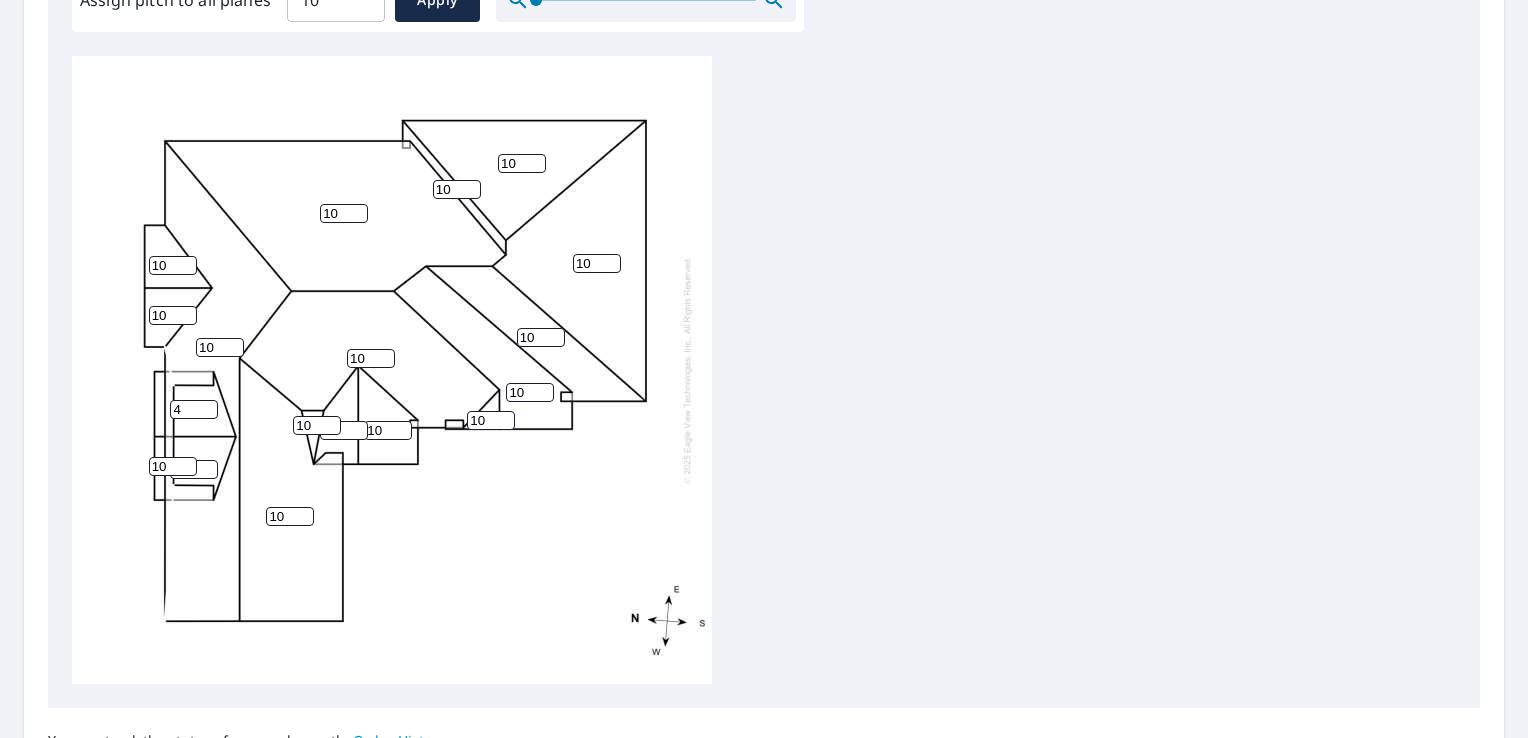 type on "4" 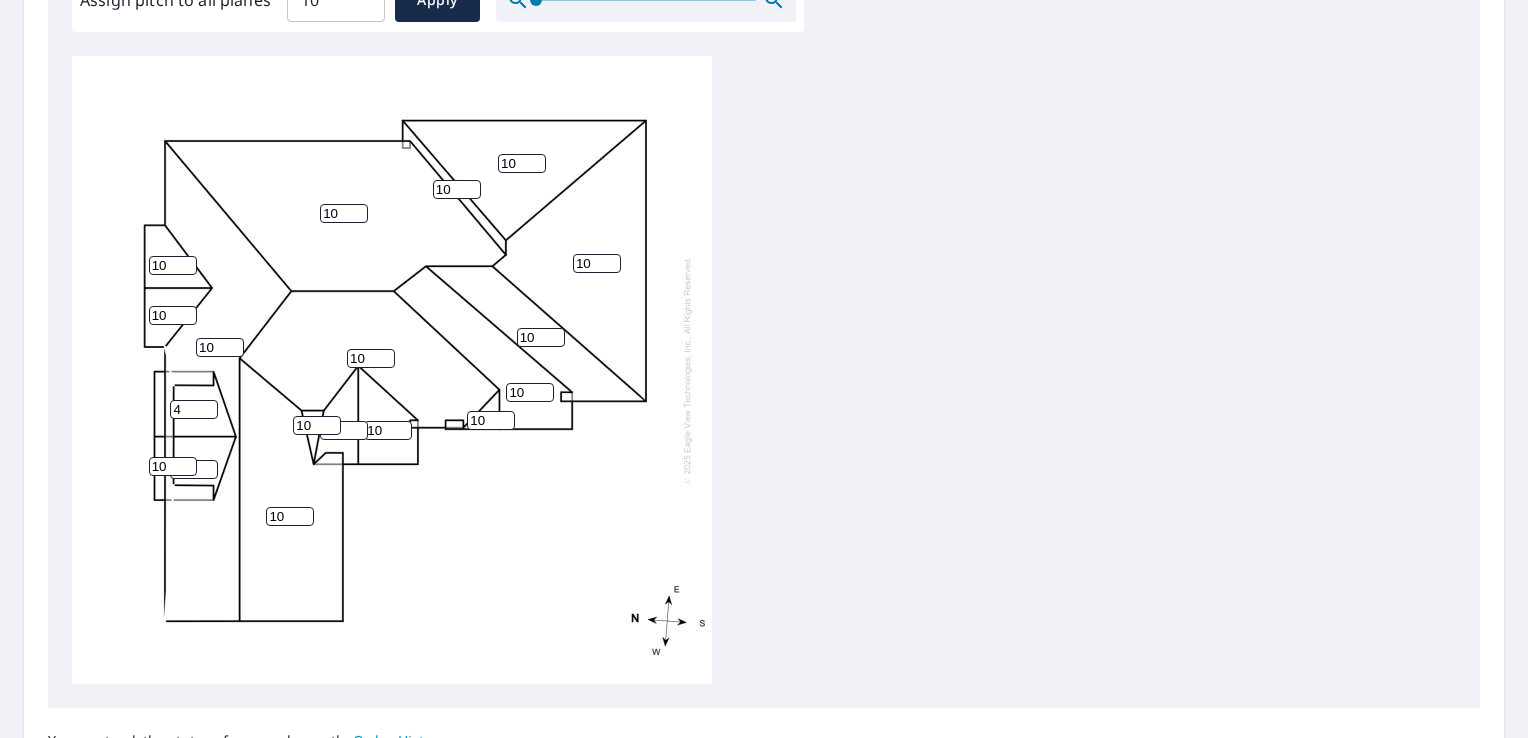 type on "1" 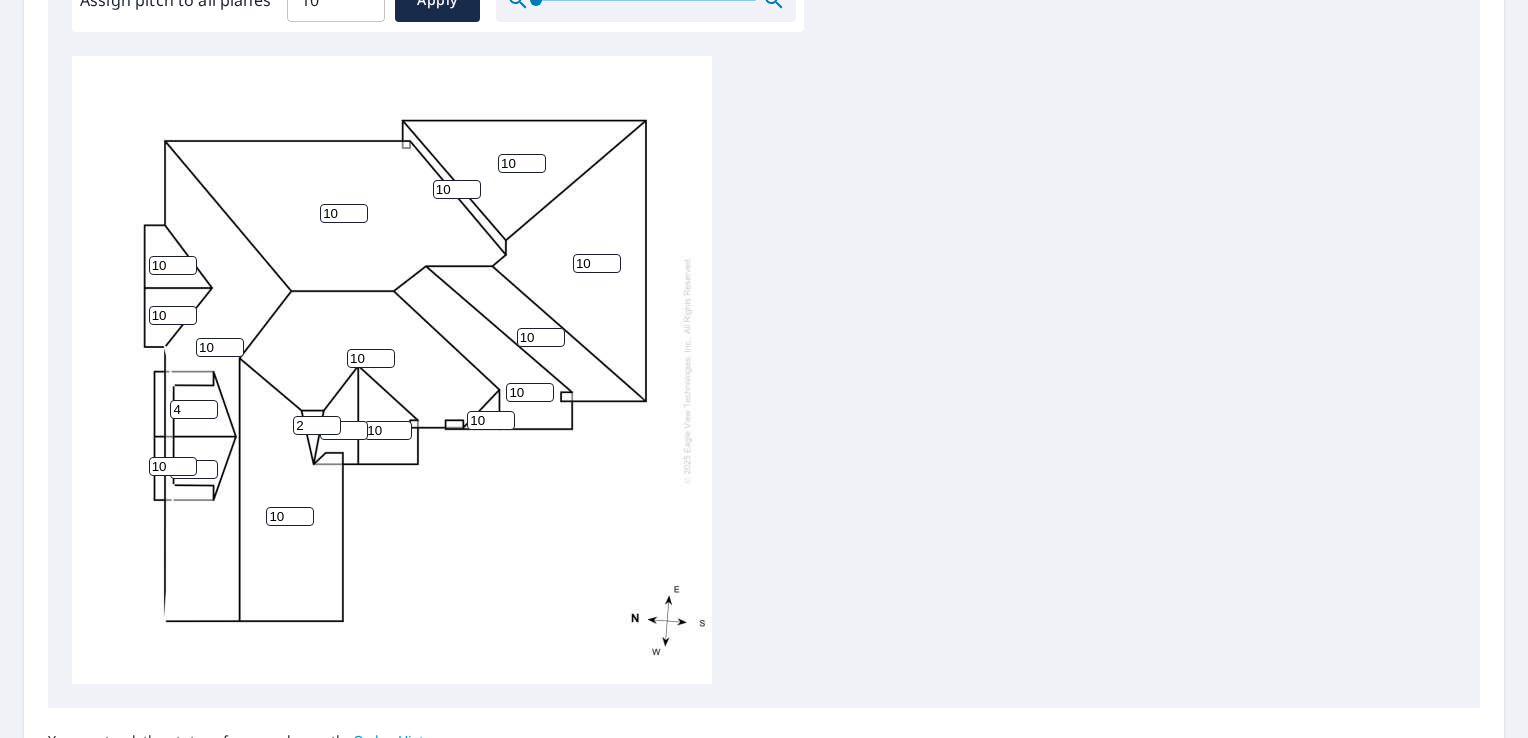 scroll, scrollTop: 20, scrollLeft: 0, axis: vertical 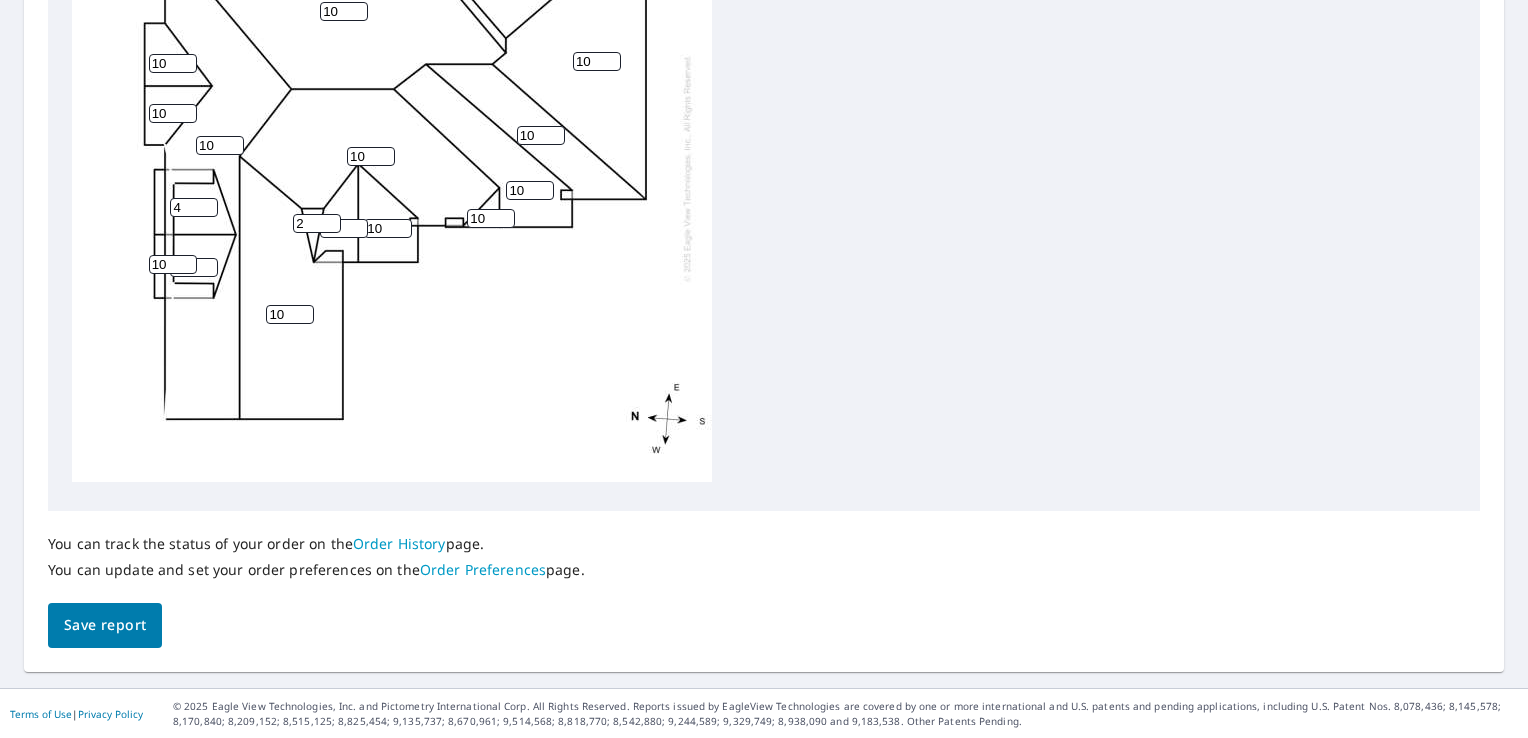 type on "2" 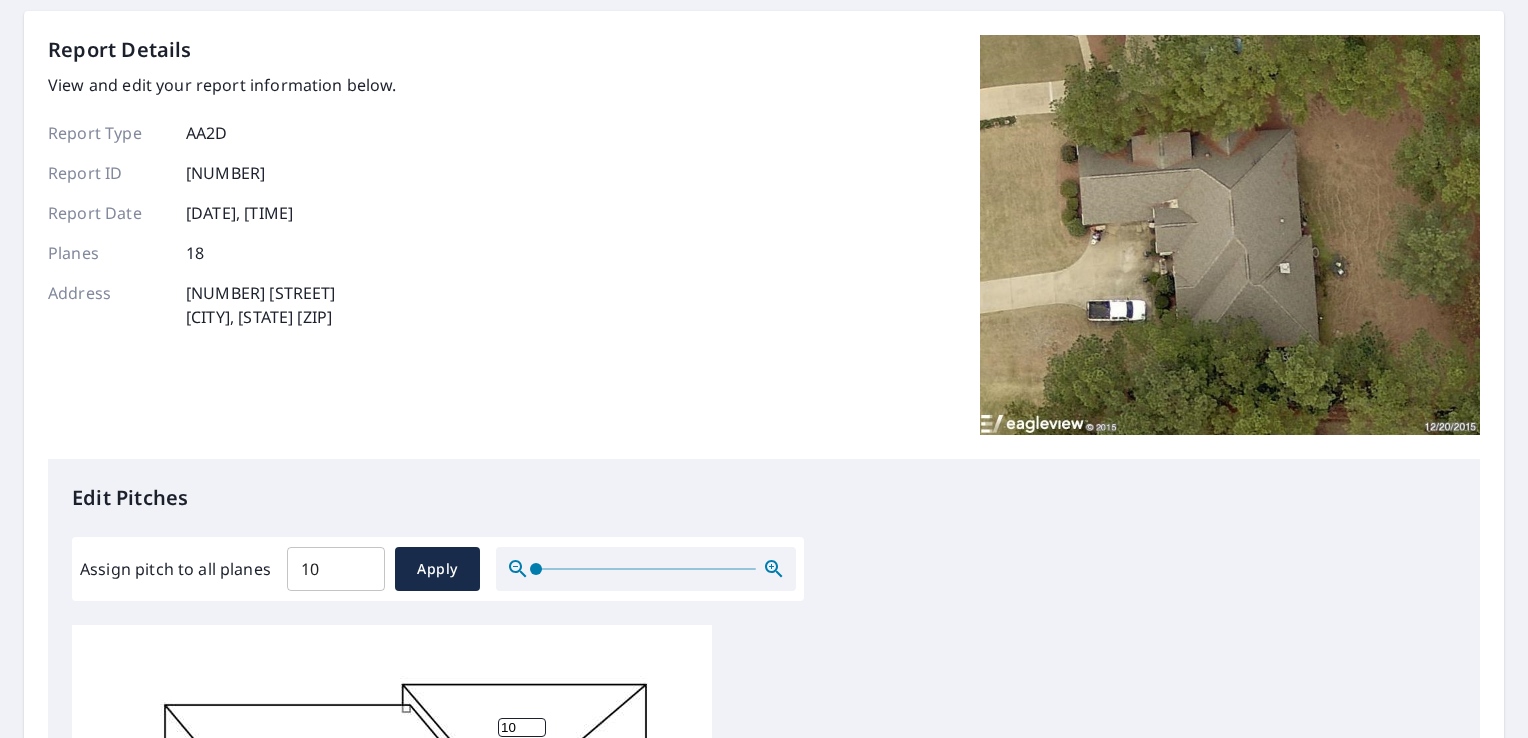 scroll, scrollTop: 0, scrollLeft: 0, axis: both 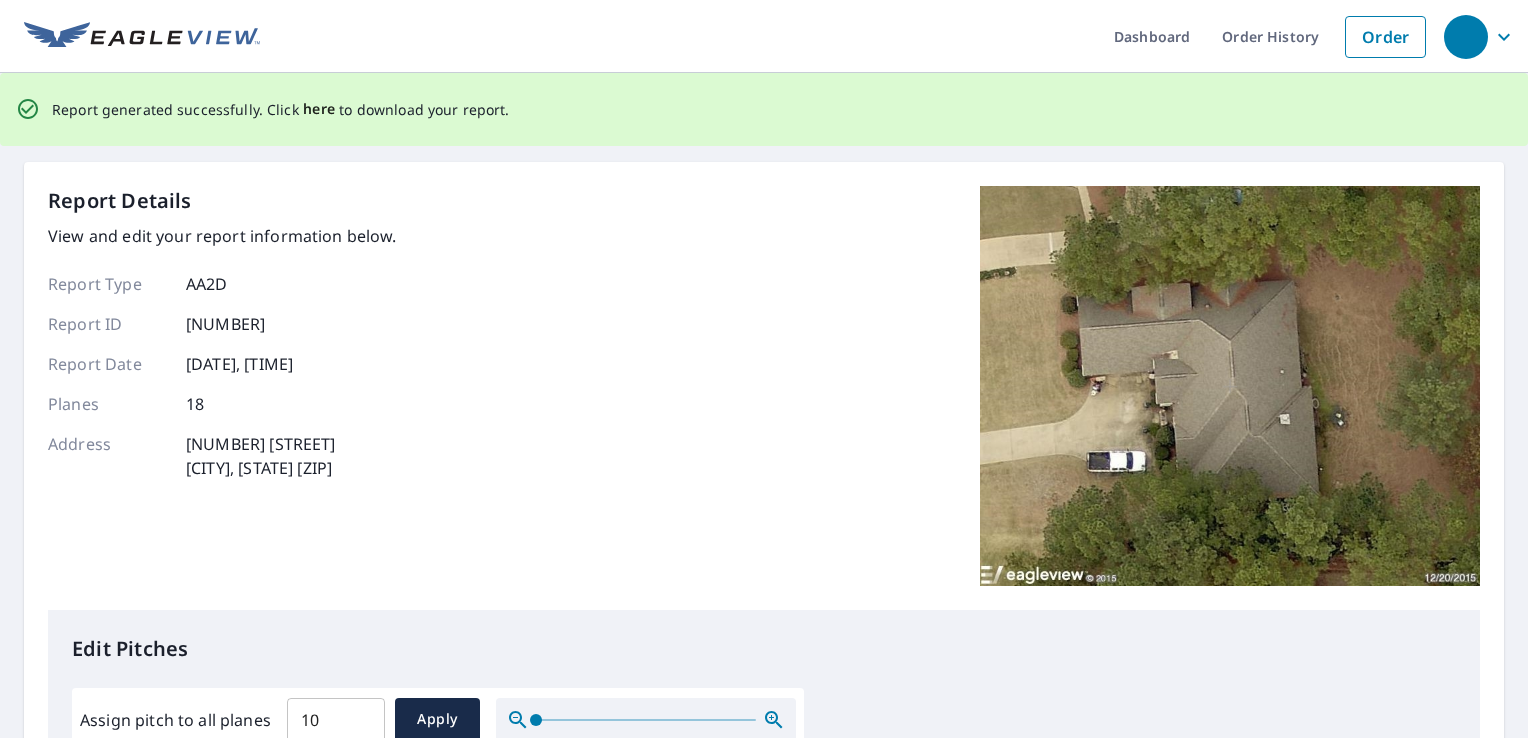 click on "here" at bounding box center (319, 109) 